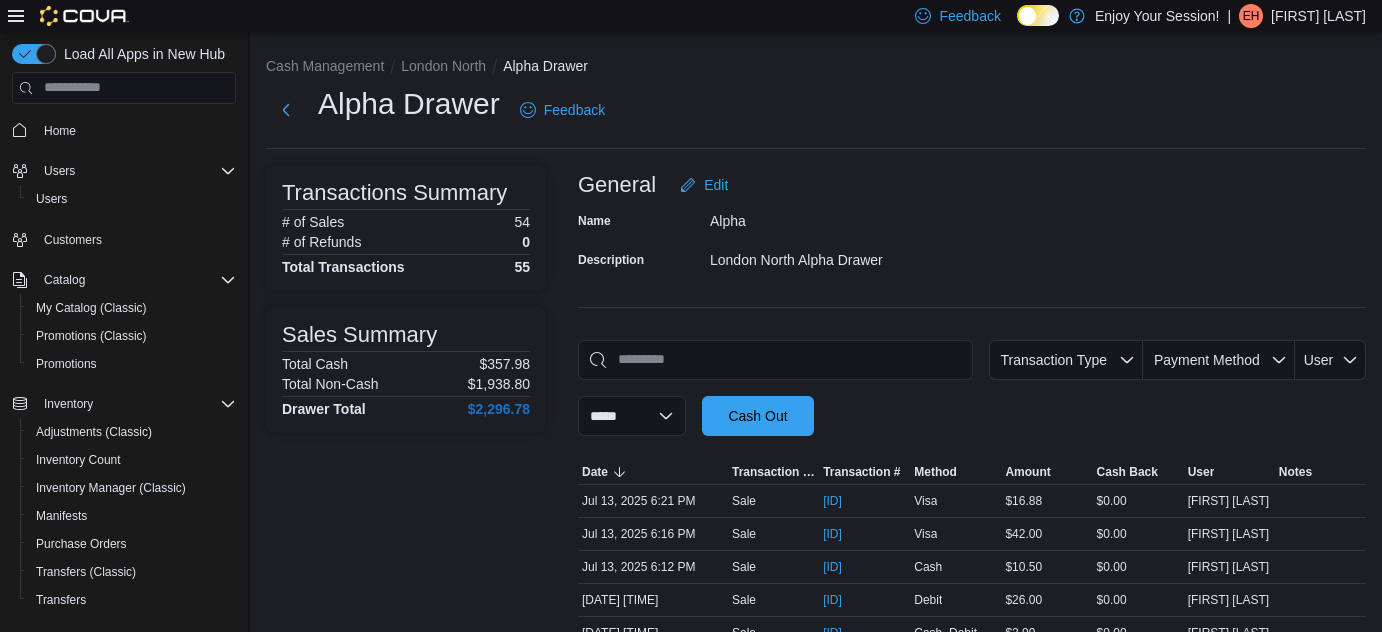 scroll, scrollTop: 127, scrollLeft: 0, axis: vertical 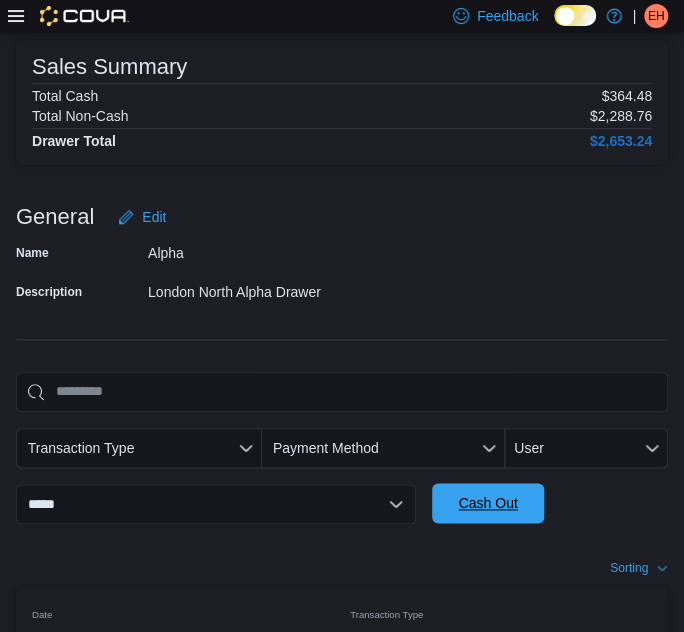 click on "Cash Out" at bounding box center [487, 503] 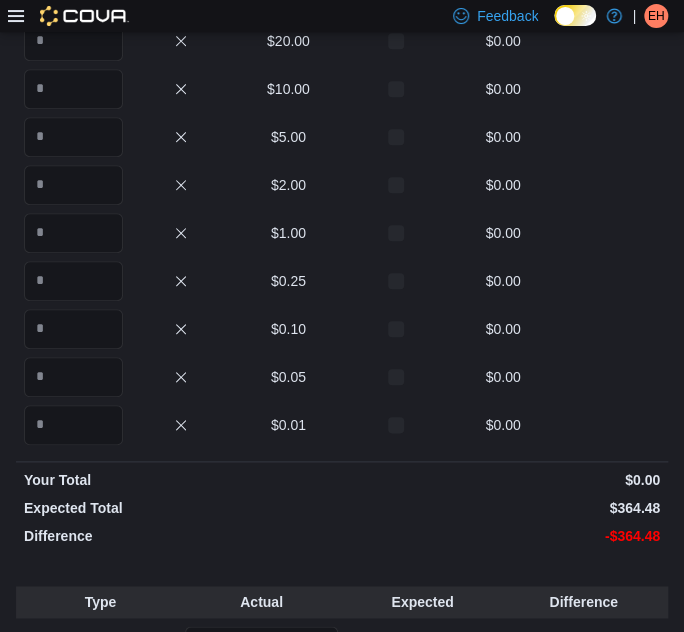scroll, scrollTop: 152, scrollLeft: 0, axis: vertical 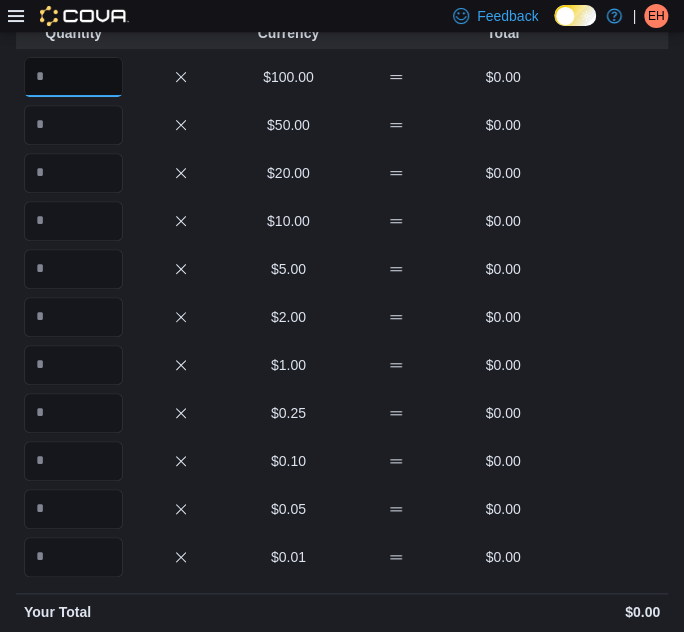 click at bounding box center [73, 77] 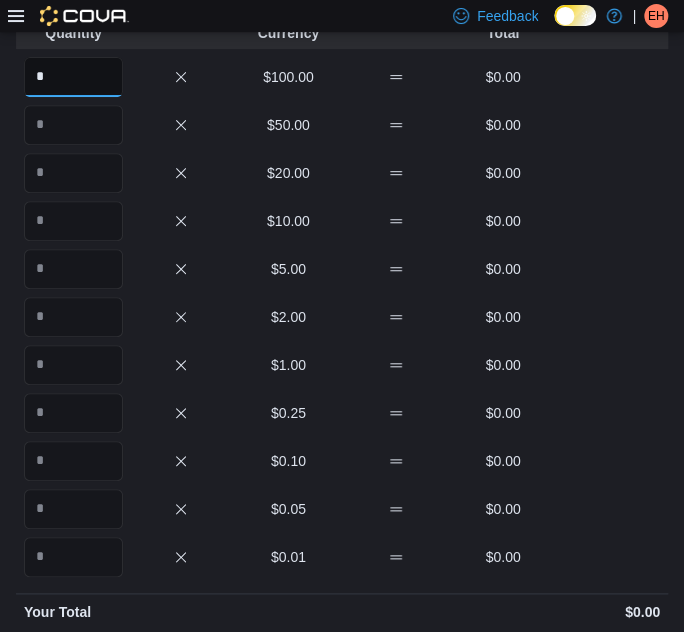 type on "*" 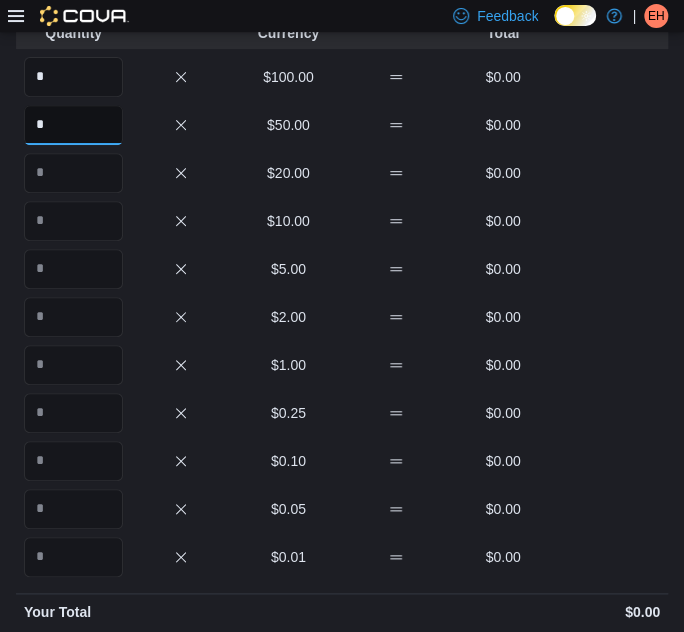 type on "*" 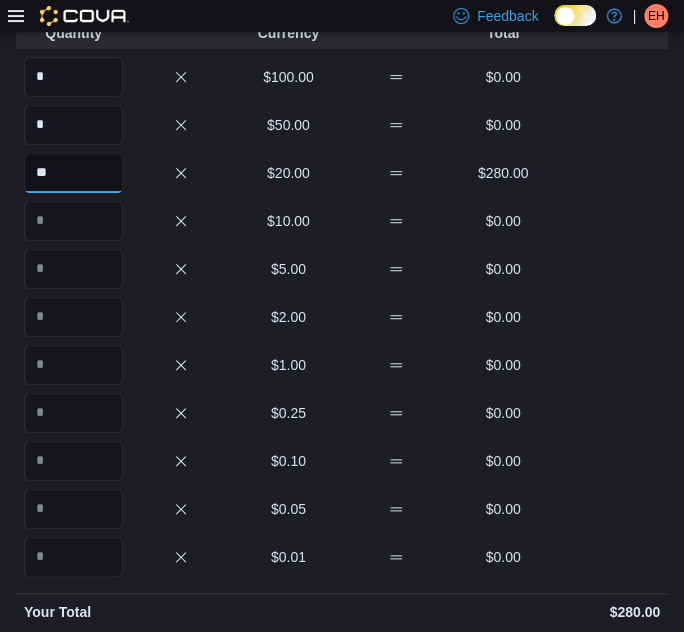 type on "**" 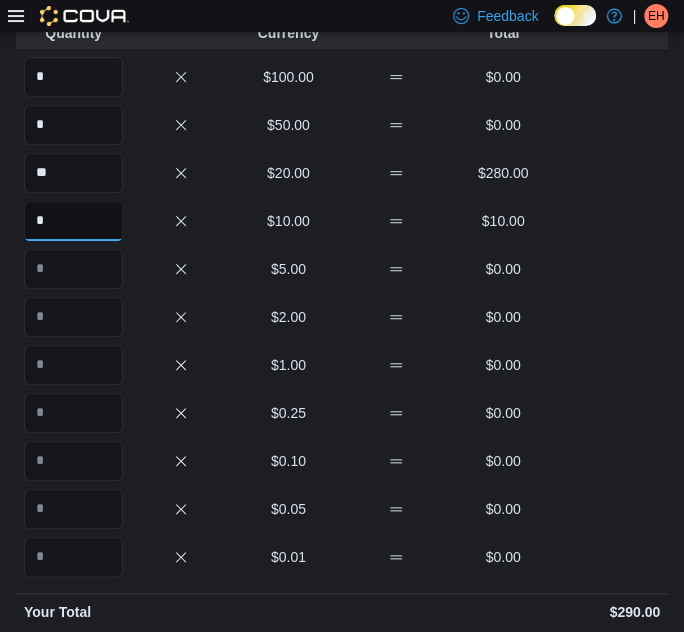 type on "*" 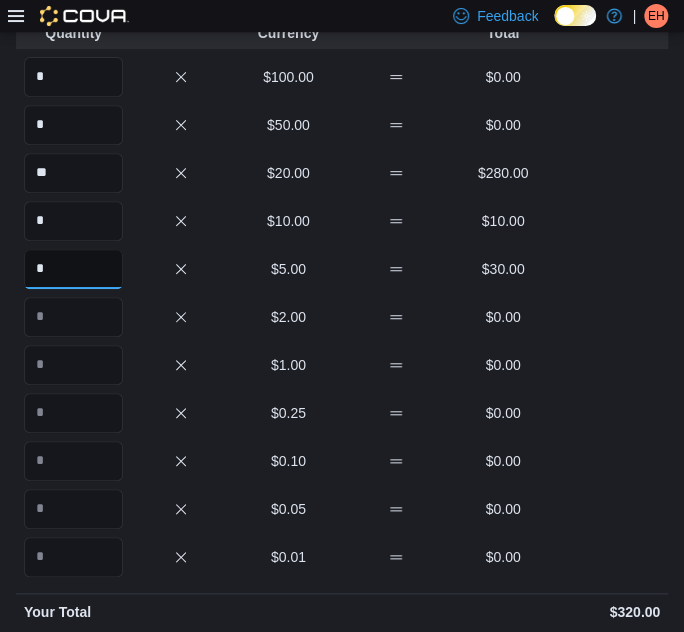 type on "*" 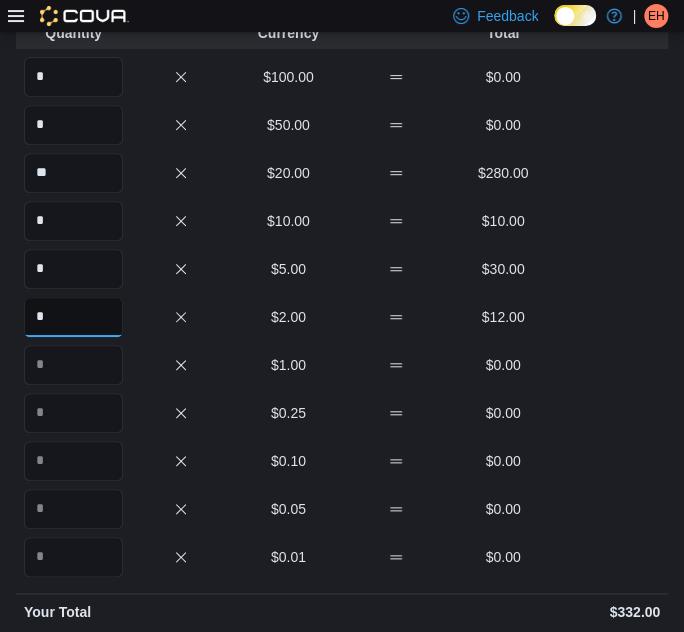 type on "*" 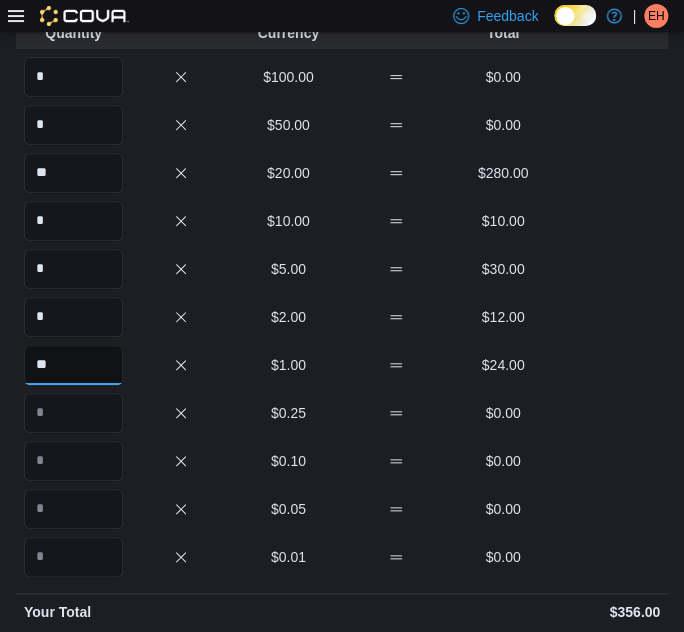 type on "**" 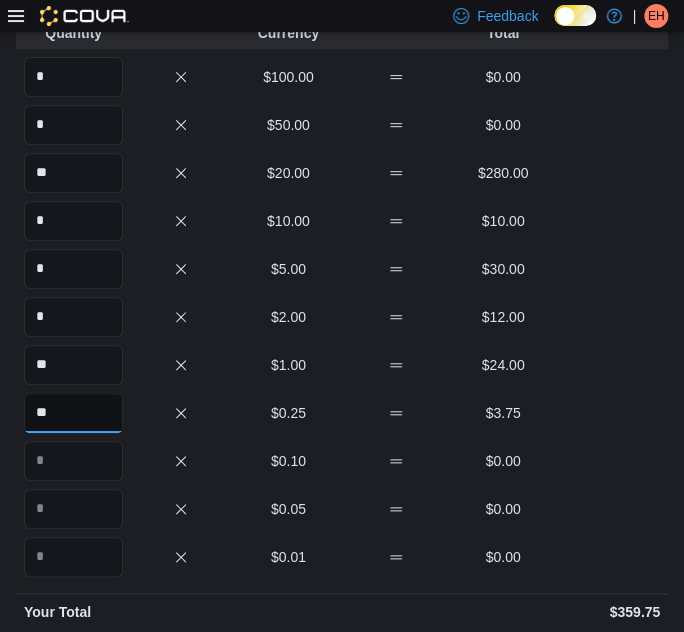 type on "**" 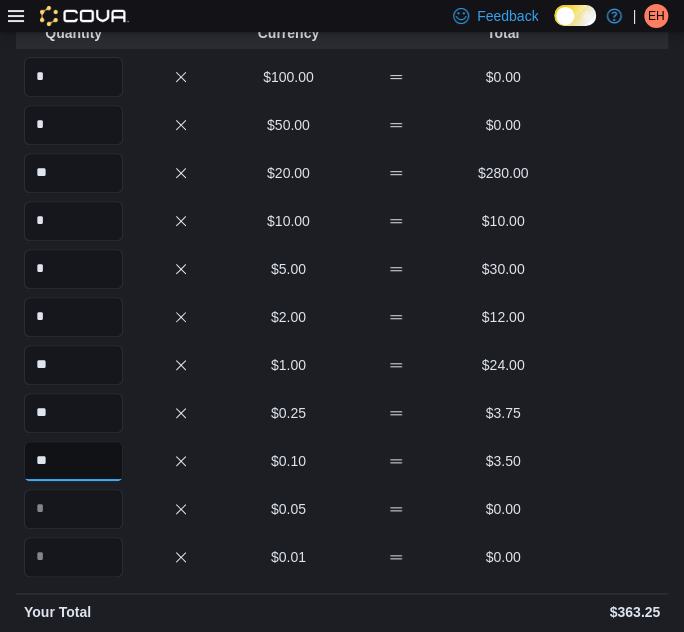 type on "**" 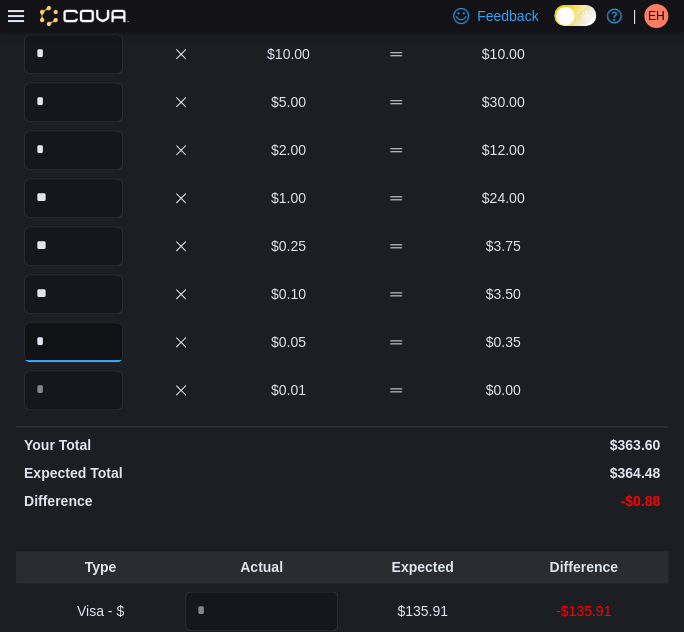 scroll, scrollTop: 424, scrollLeft: 0, axis: vertical 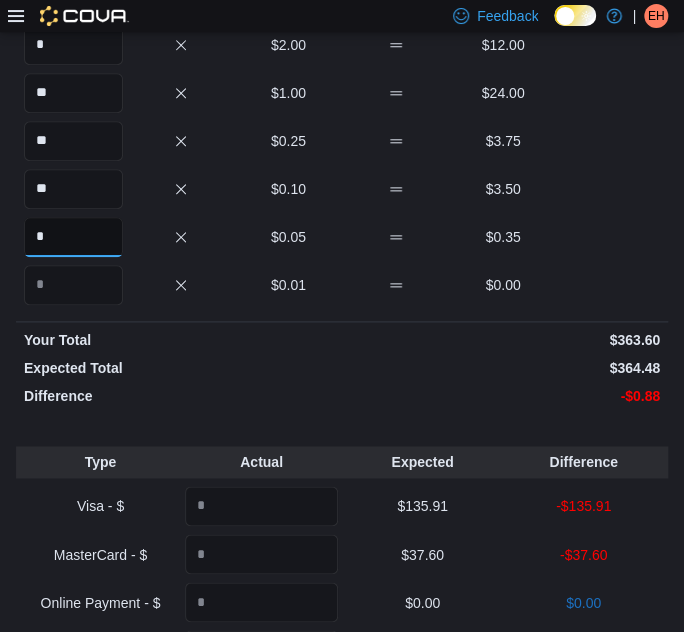 type on "*" 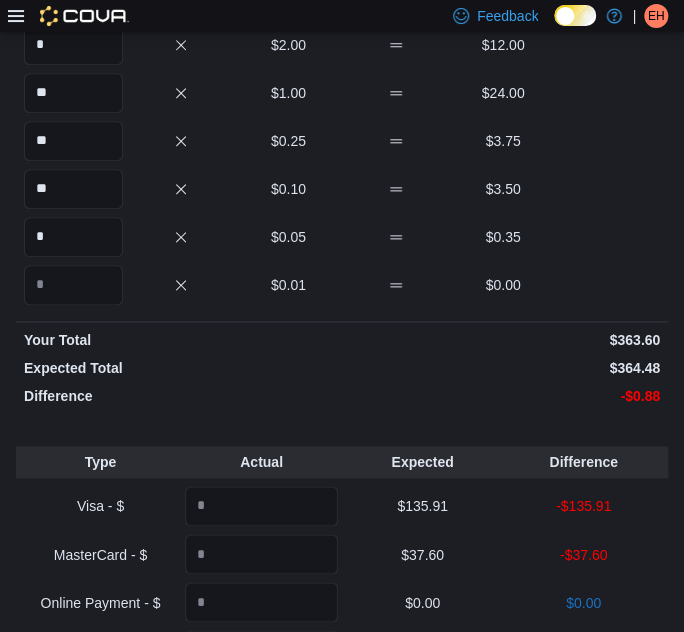 drag, startPoint x: 603, startPoint y: 358, endPoint x: 576, endPoint y: 363, distance: 27.45906 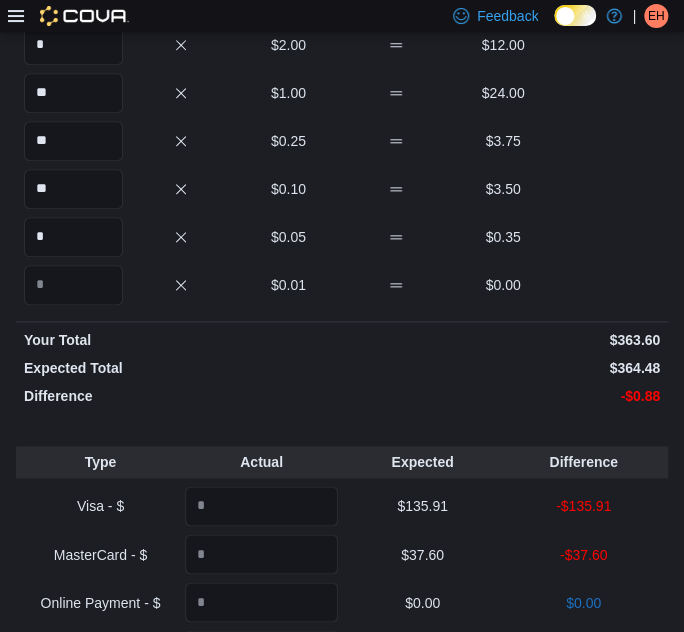click on "$364.48" at bounding box center (503, 368) 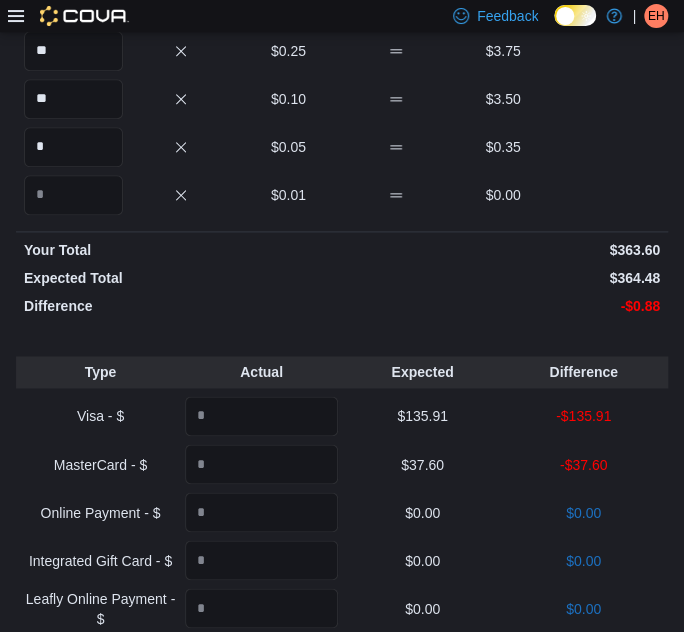 scroll, scrollTop: 515, scrollLeft: 0, axis: vertical 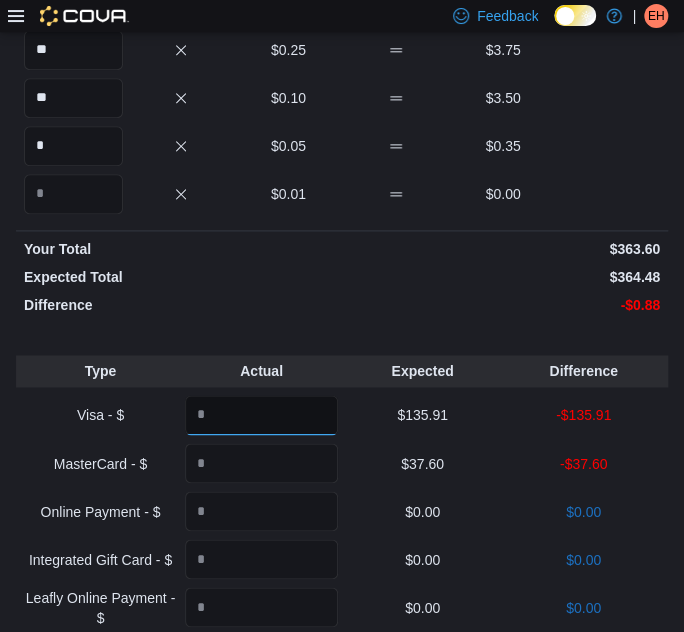 click at bounding box center [261, 415] 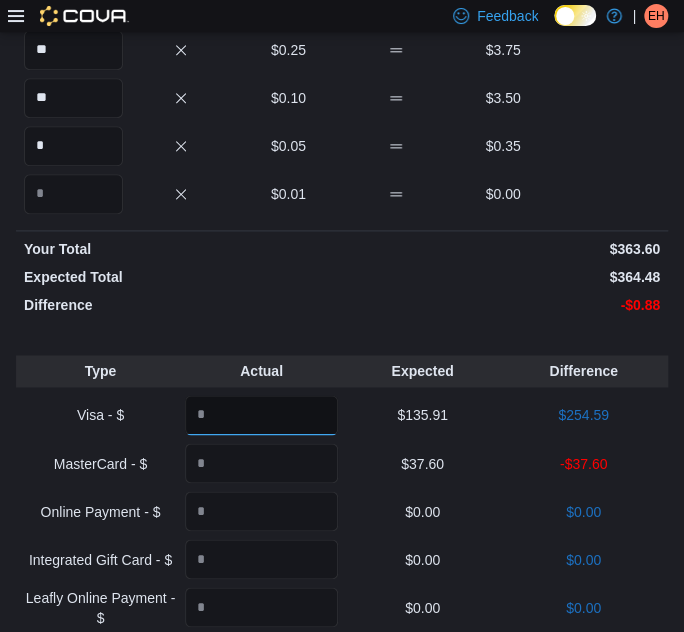 type on "******" 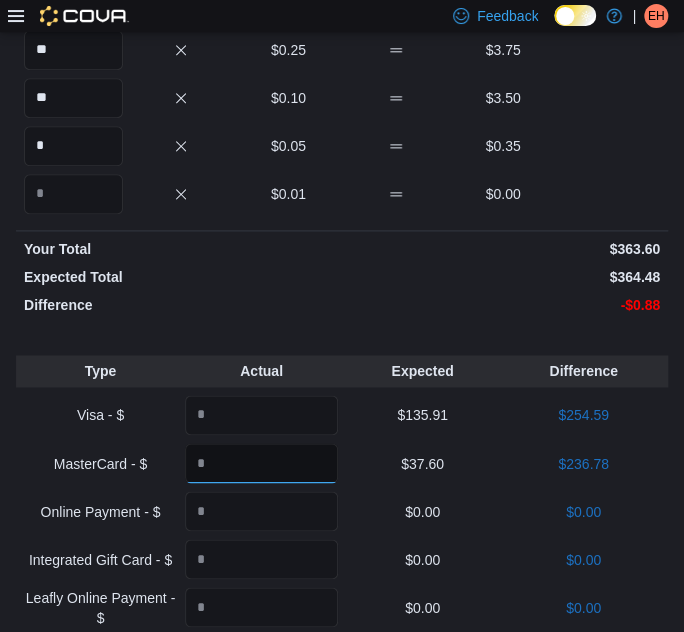type on "******" 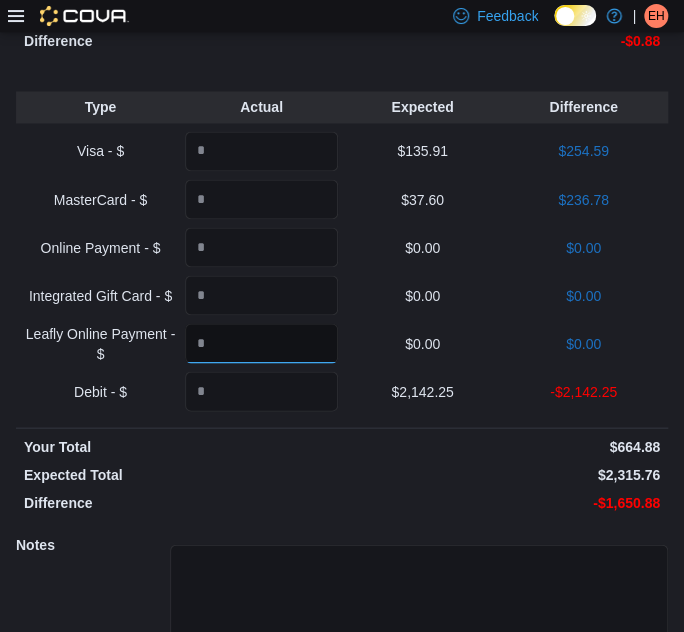 scroll, scrollTop: 788, scrollLeft: 0, axis: vertical 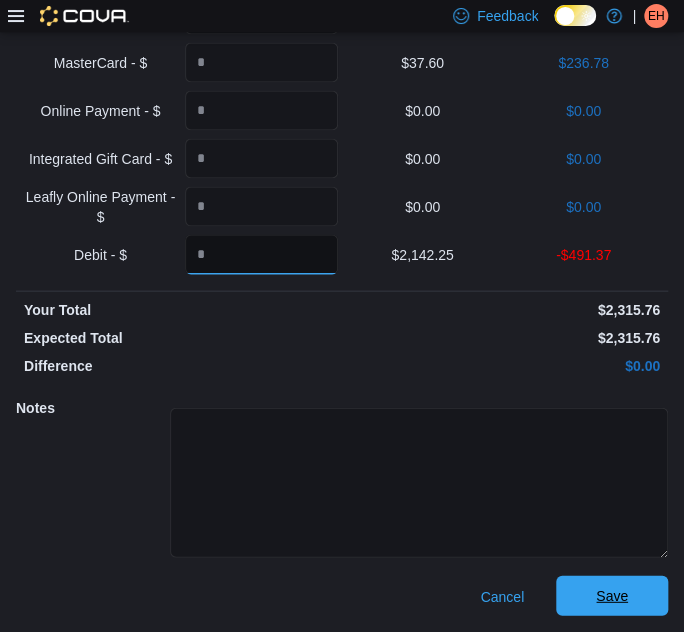 type on "*******" 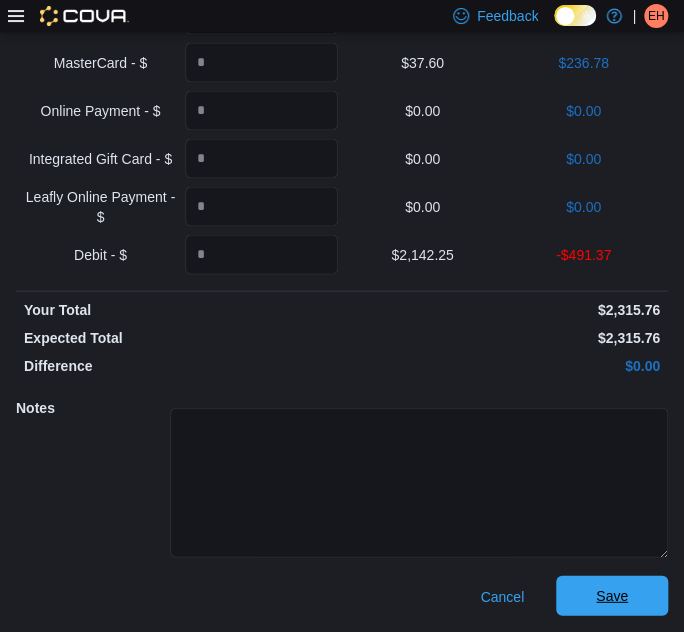 click on "Save" at bounding box center (612, 595) 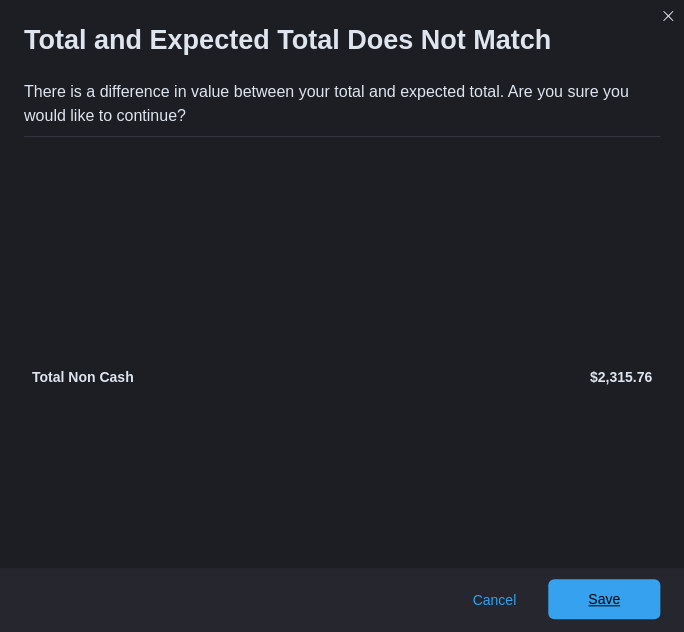 click on "Save" at bounding box center [604, 599] 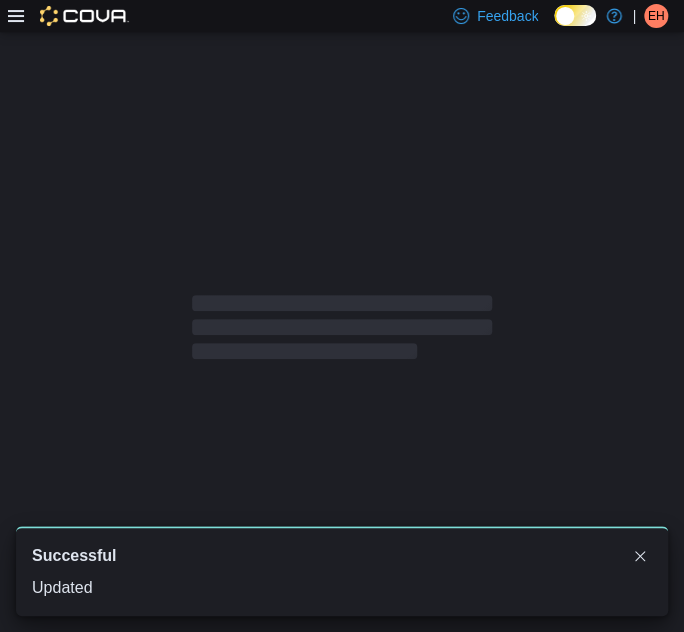 scroll, scrollTop: 1, scrollLeft: 0, axis: vertical 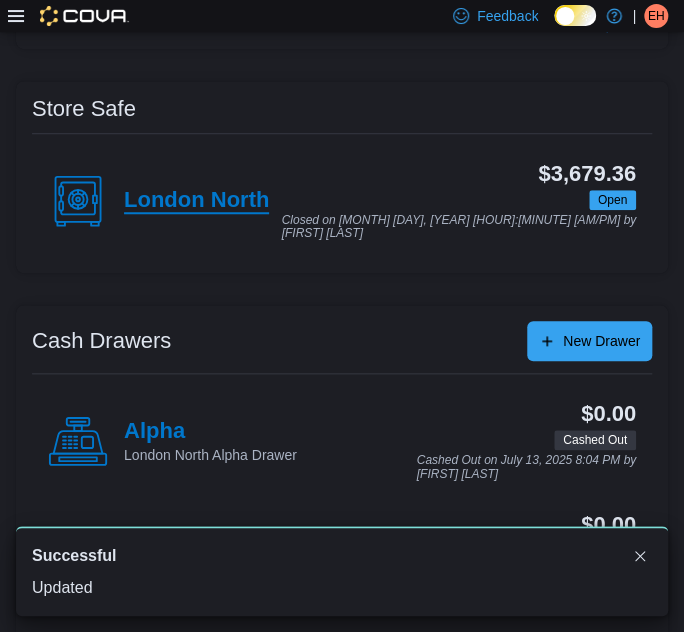 click on "London North" at bounding box center (196, 201) 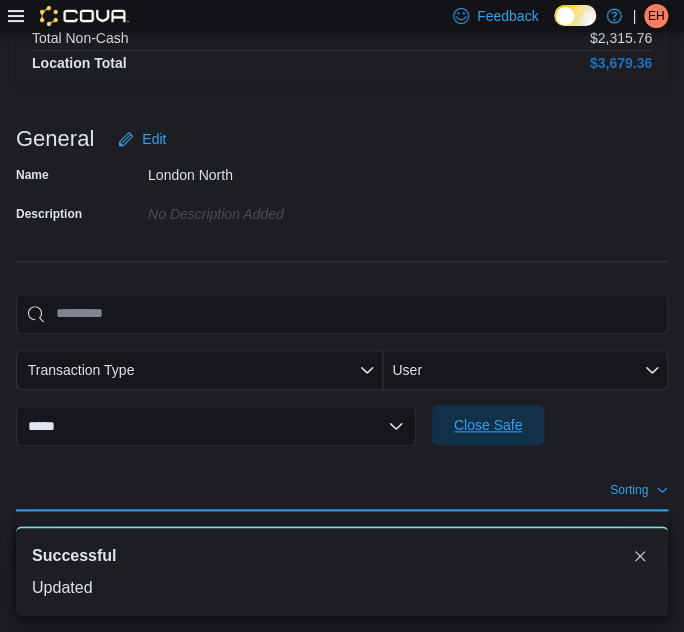 click on "Close Safe" at bounding box center [488, 425] 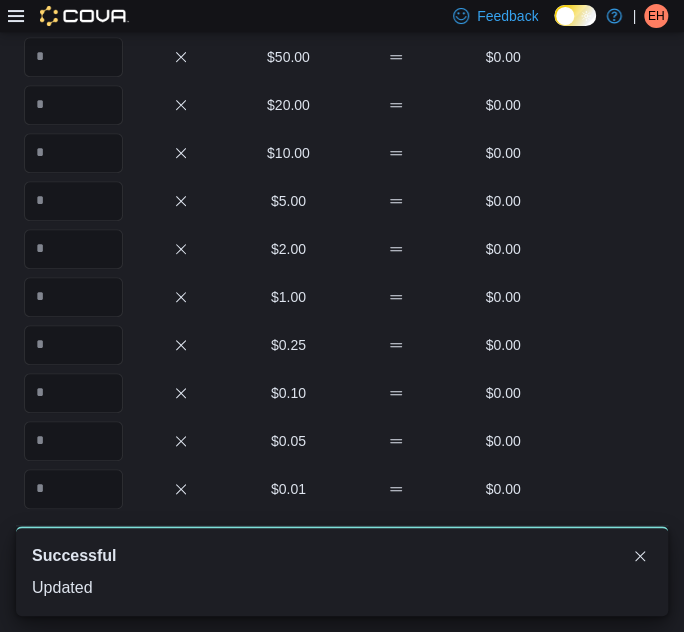 scroll, scrollTop: 87, scrollLeft: 0, axis: vertical 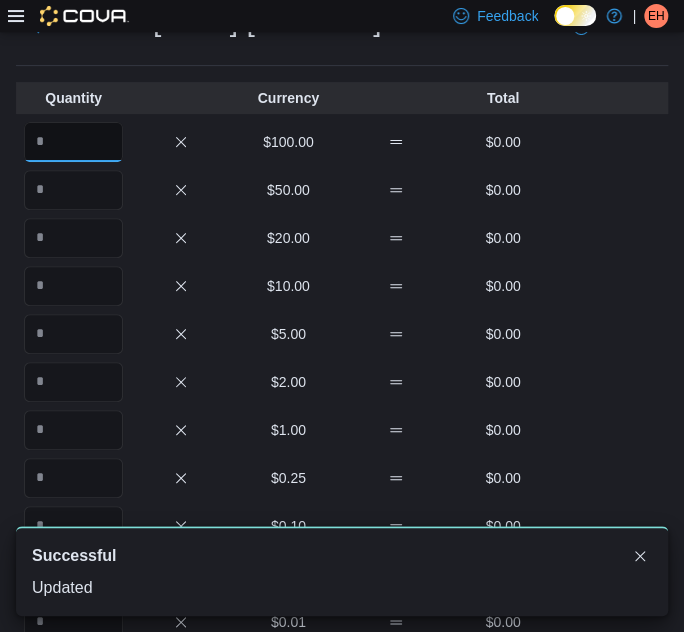 drag, startPoint x: 78, startPoint y: 139, endPoint x: 134, endPoint y: 119, distance: 59.464275 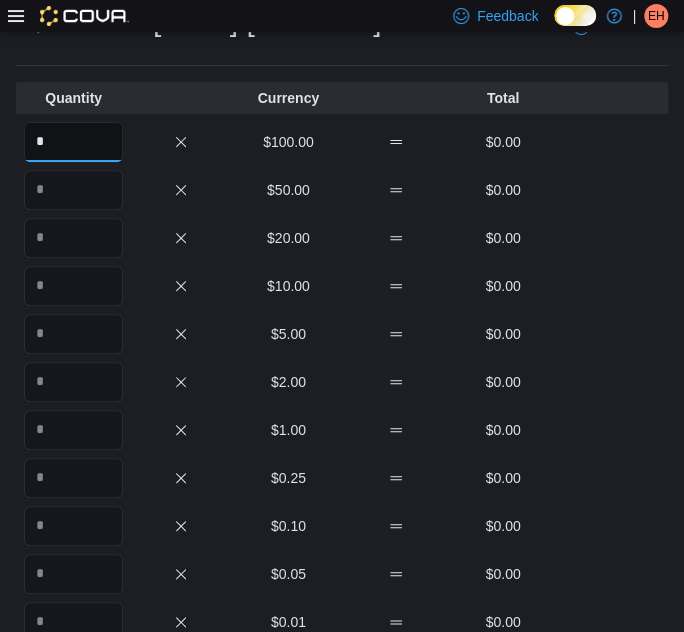 type on "*" 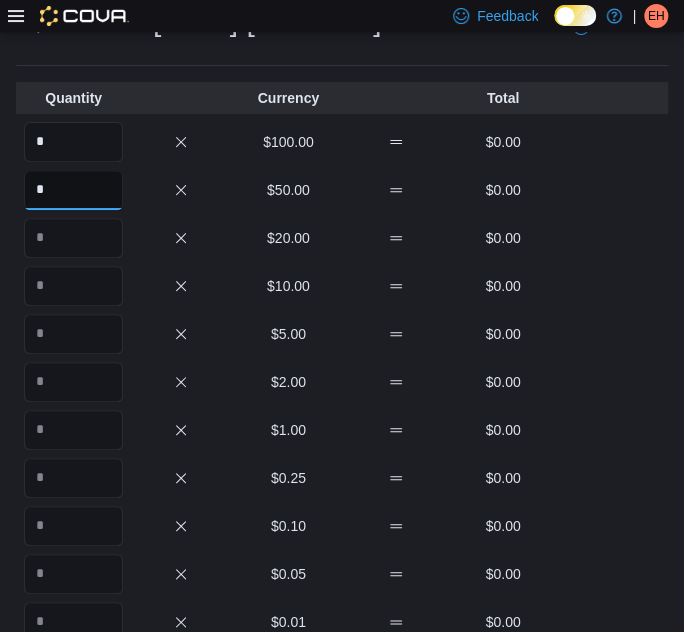 type on "*" 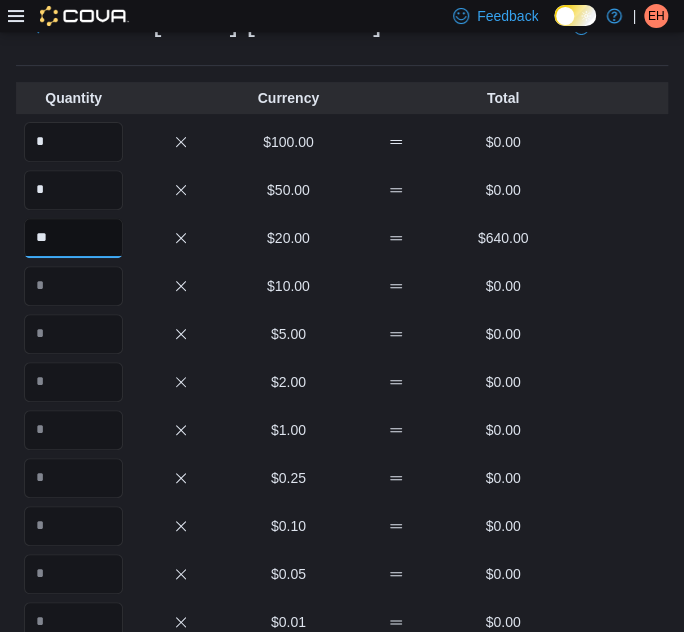 type on "**" 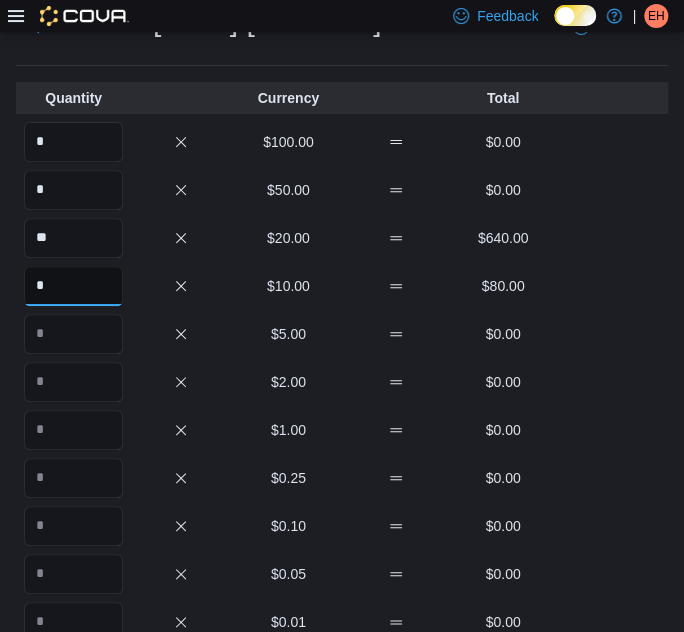 type on "*" 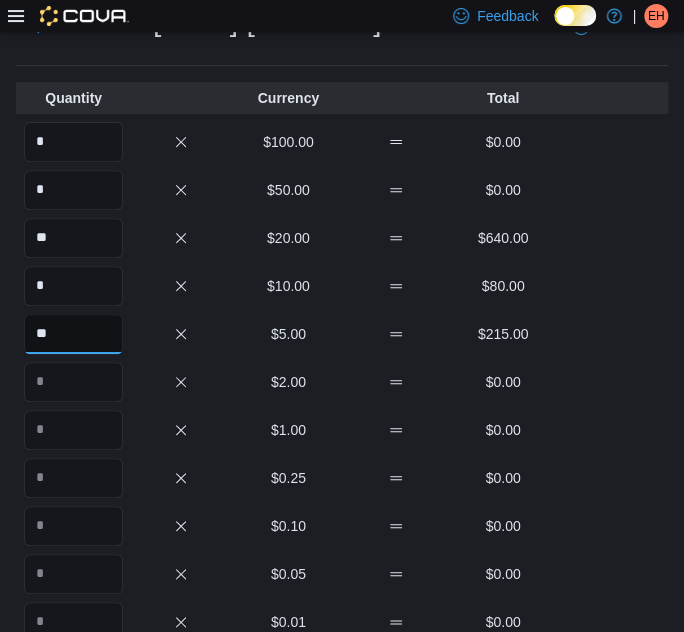 type on "**" 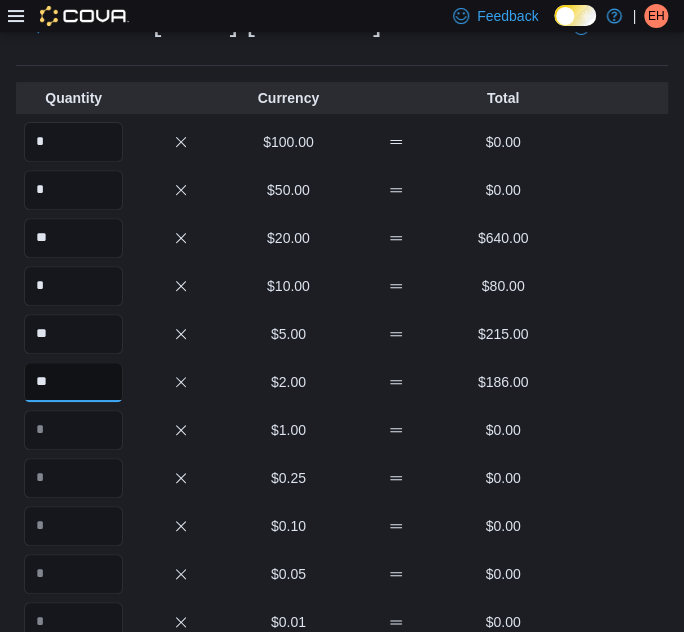 type on "**" 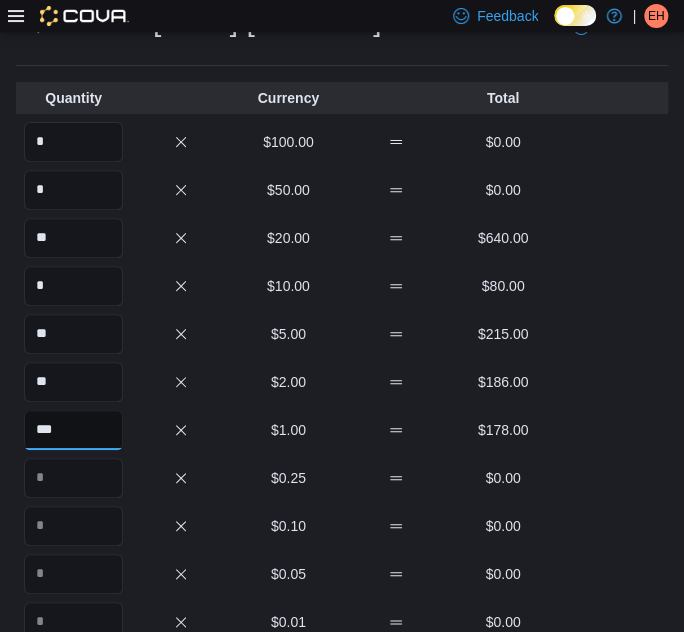 type on "***" 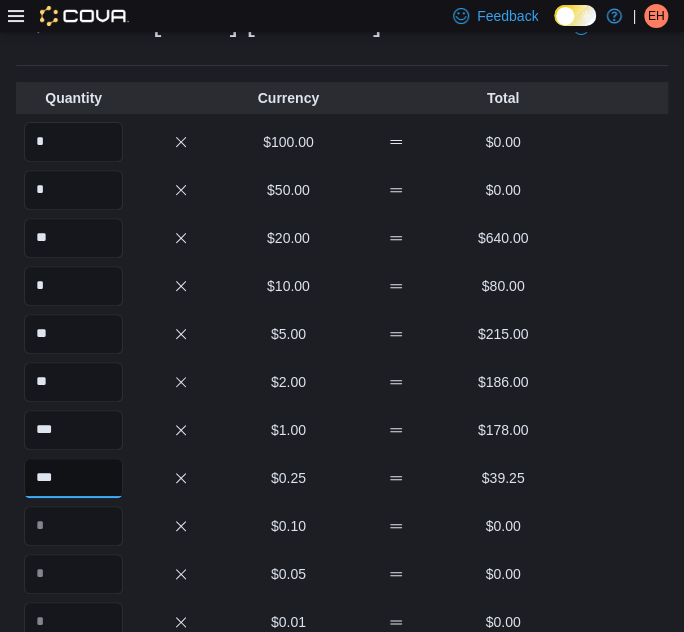 type on "***" 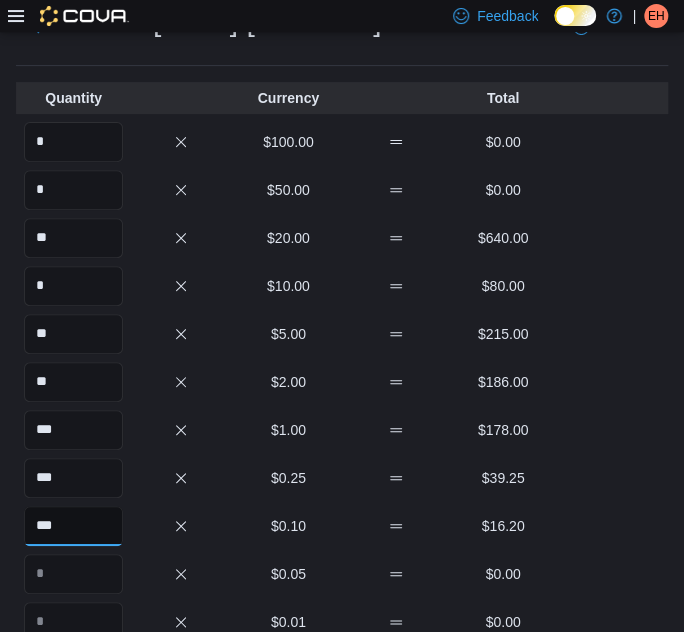 type on "***" 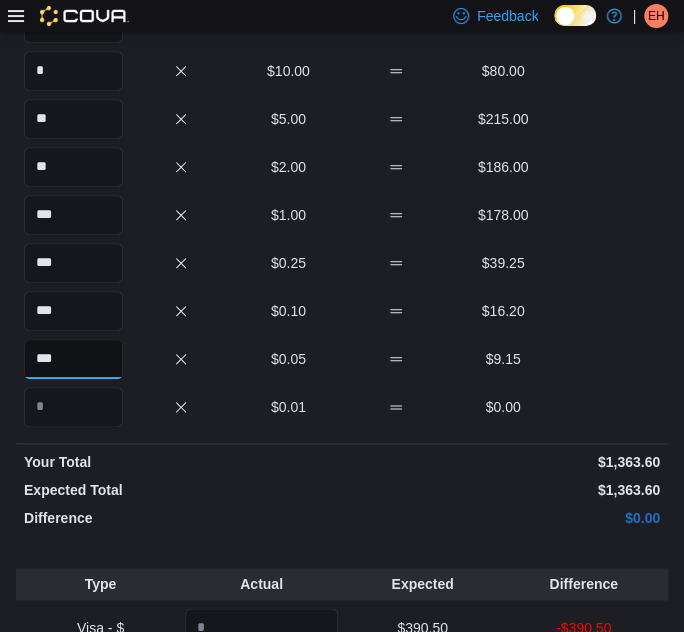scroll, scrollTop: 541, scrollLeft: 0, axis: vertical 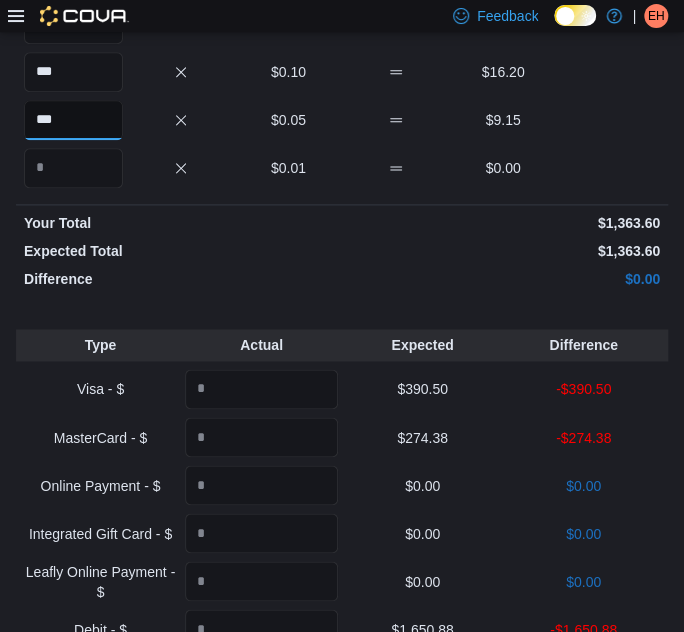type on "***" 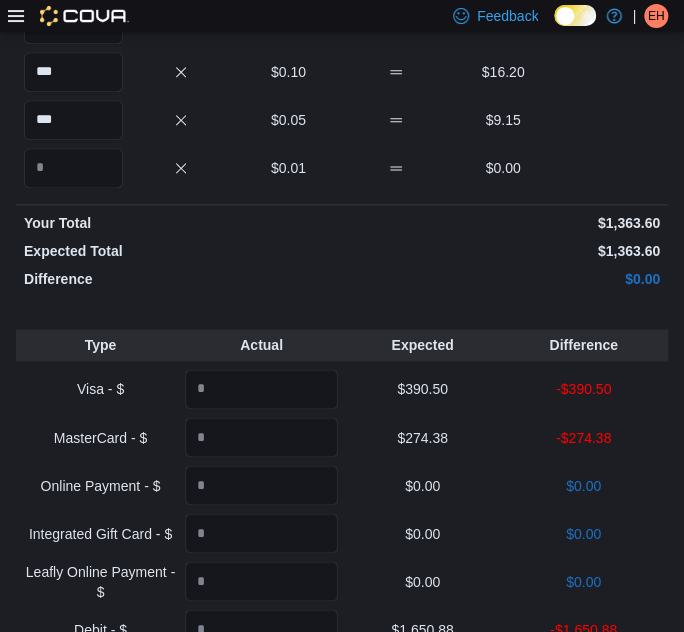 click on "$1,363.60" at bounding box center [503, 251] 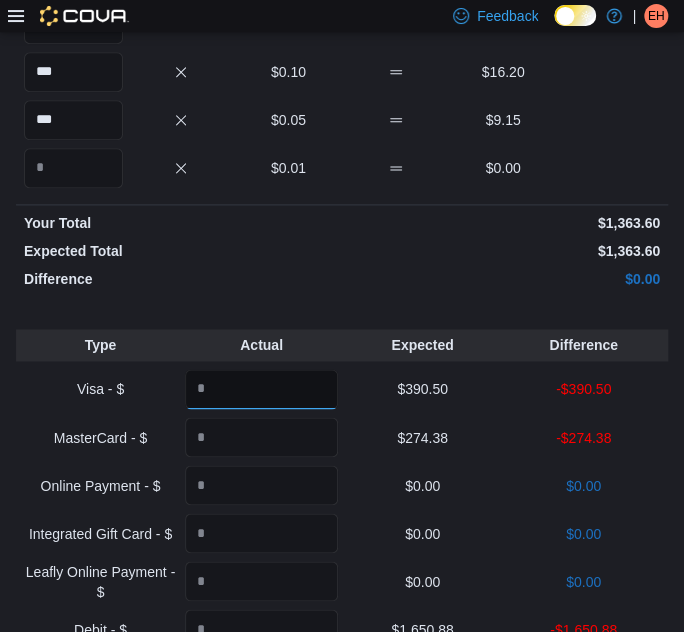 click at bounding box center [261, 389] 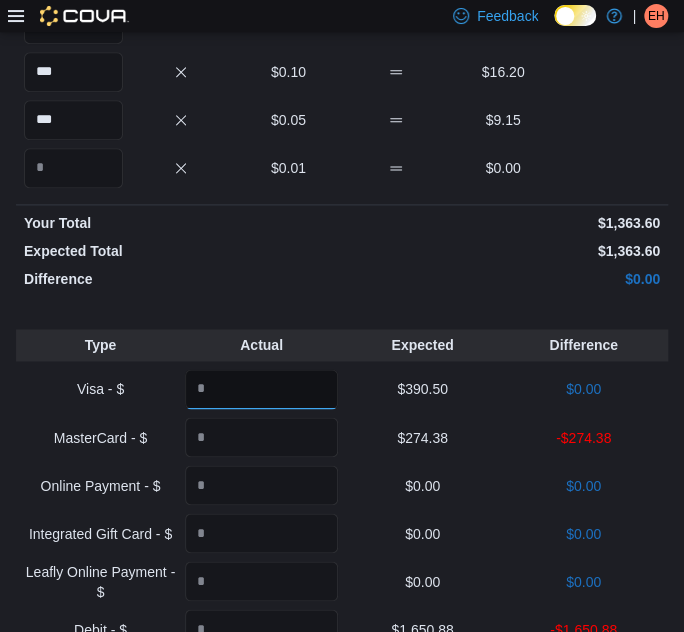 type on "******" 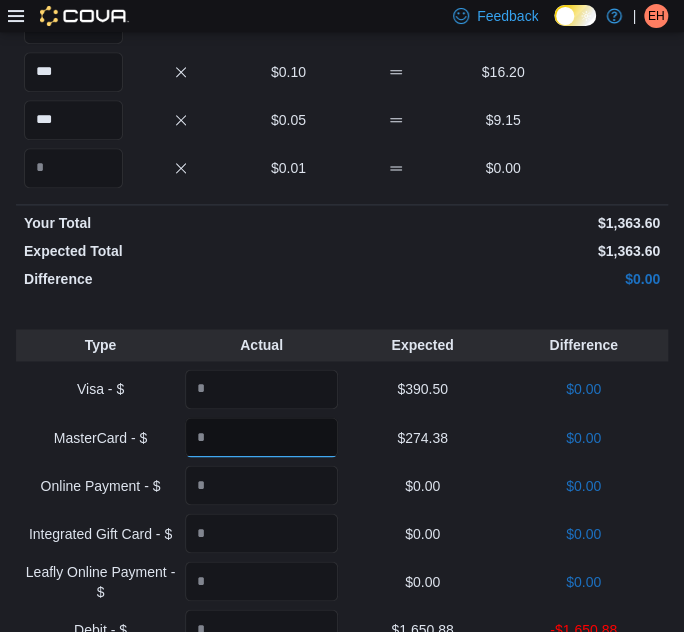 type on "******" 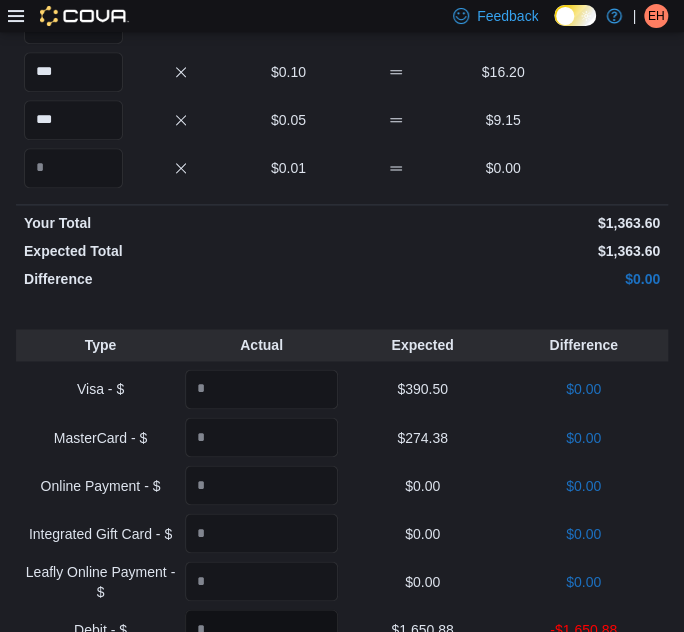 scroll, scrollTop: 557, scrollLeft: 0, axis: vertical 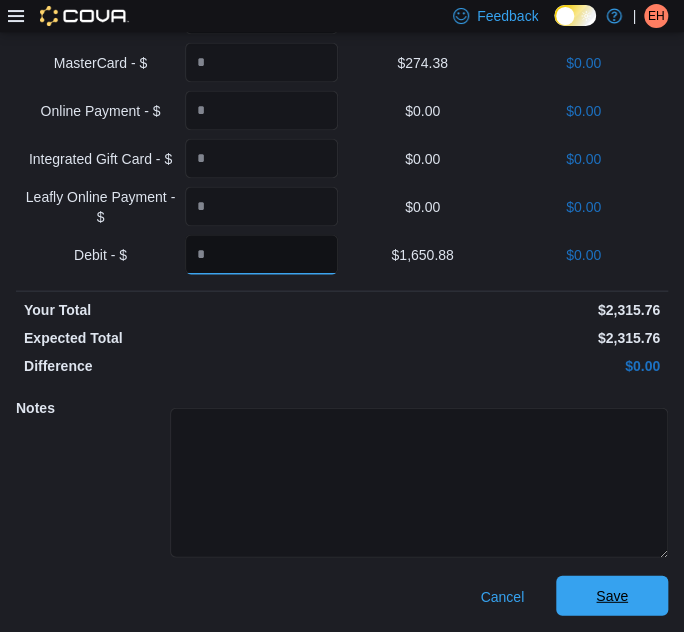 type on "*******" 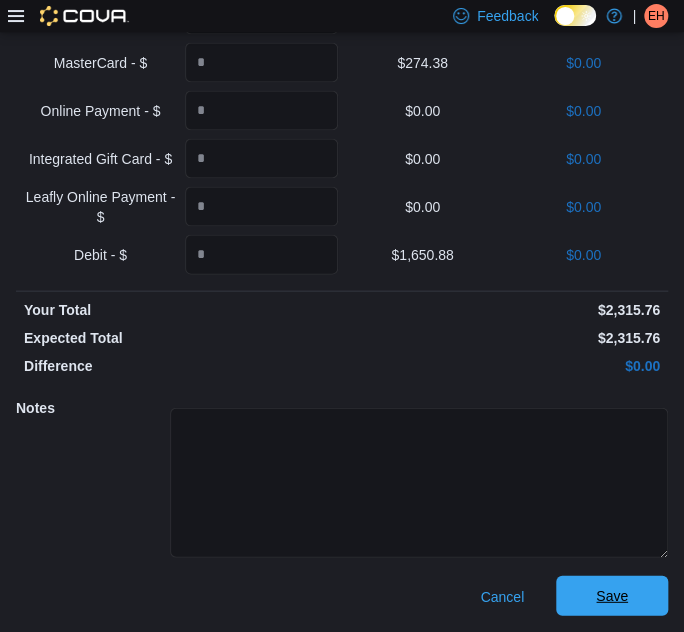 click on "Save" at bounding box center (612, 595) 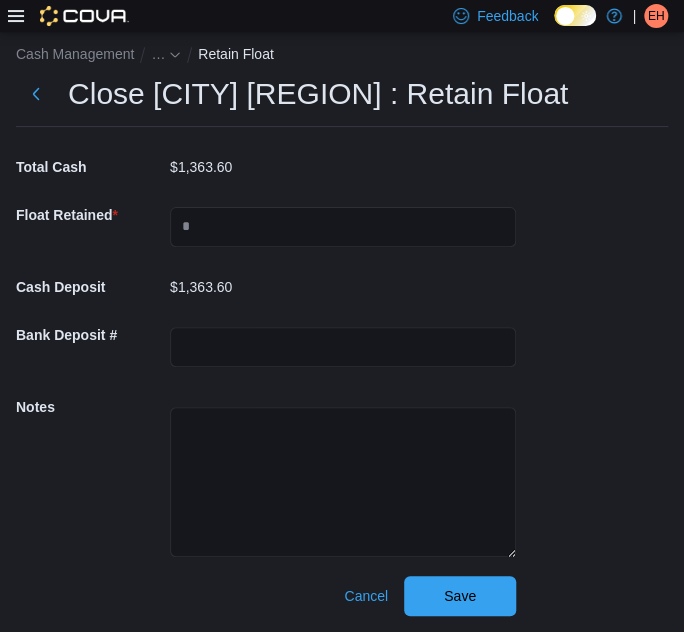 scroll, scrollTop: 26, scrollLeft: 0, axis: vertical 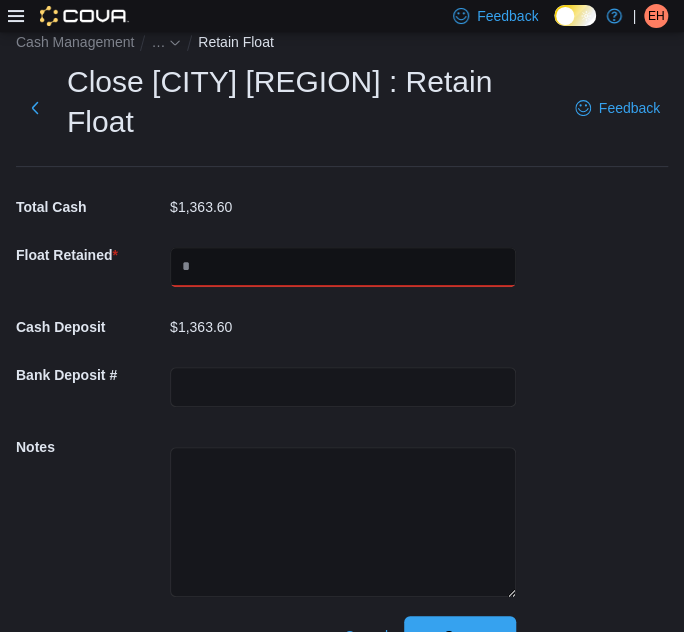 click at bounding box center (343, 267) 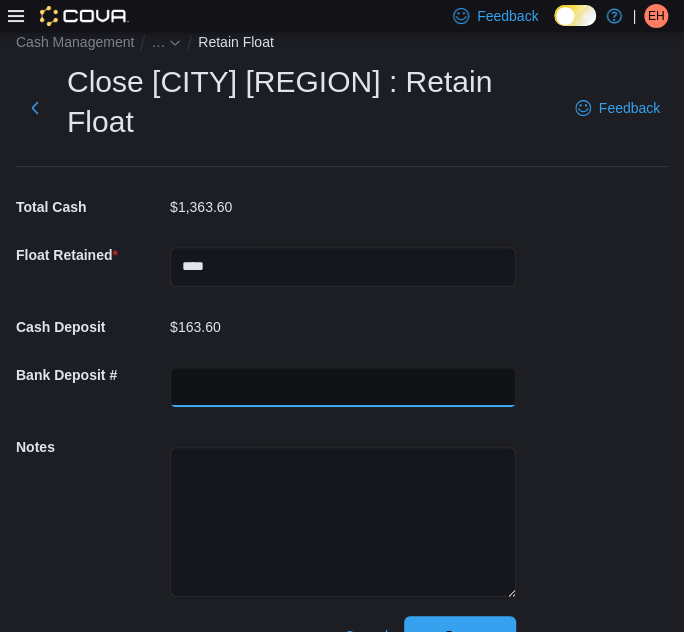 click at bounding box center (343, 387) 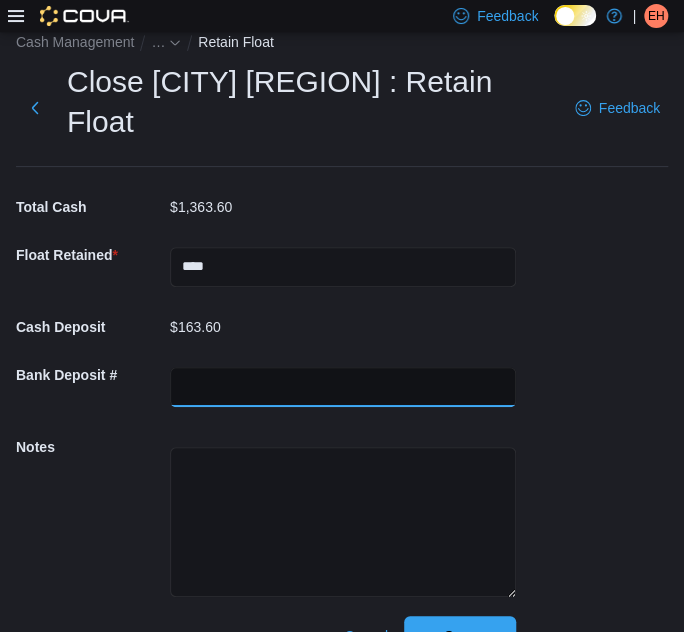 click at bounding box center [343, 387] 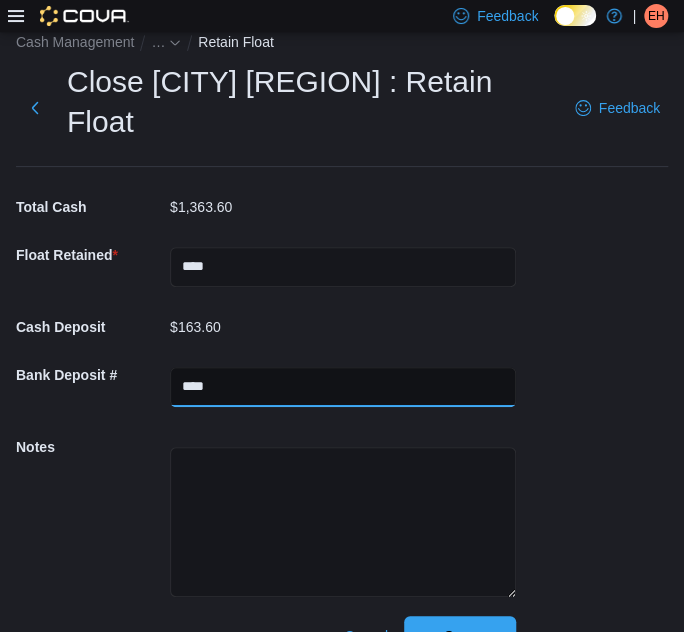 type on "****" 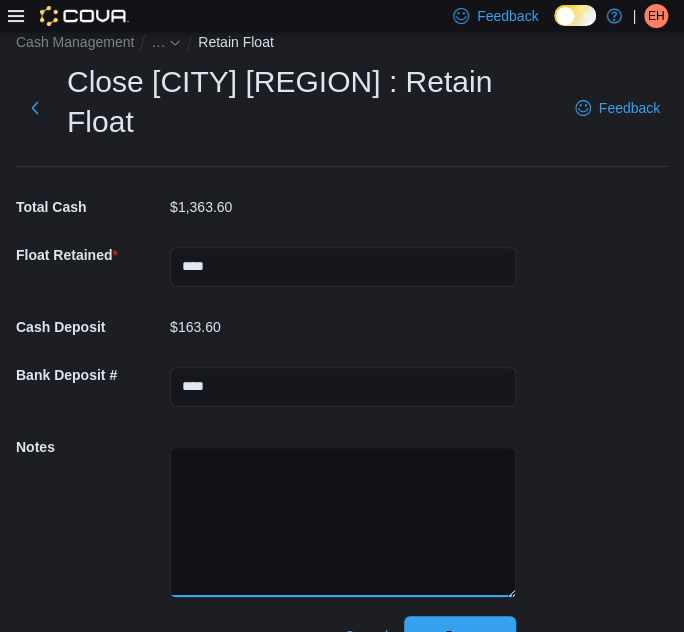 drag, startPoint x: 300, startPoint y: 479, endPoint x: 312, endPoint y: 460, distance: 22.472204 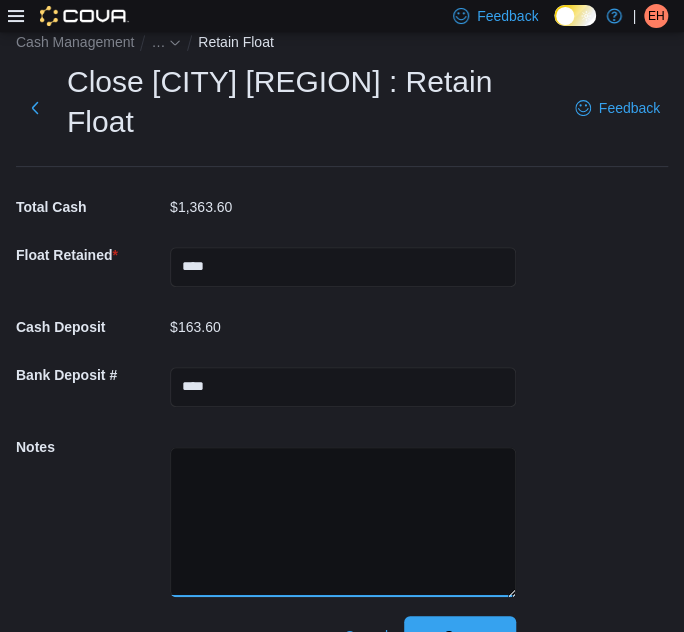 click at bounding box center [343, 522] 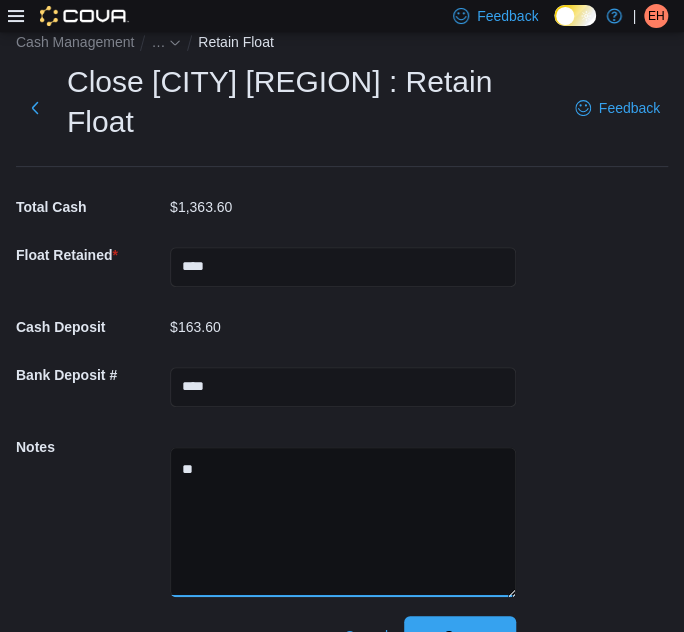 type on "*" 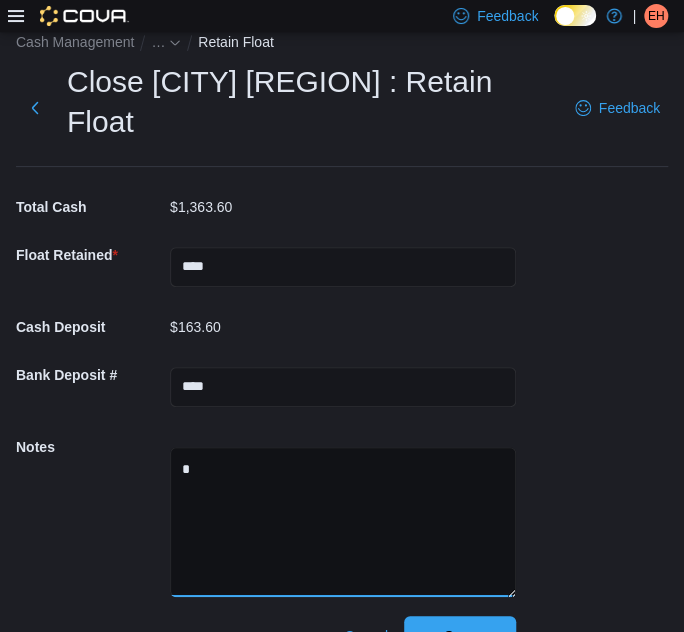 type 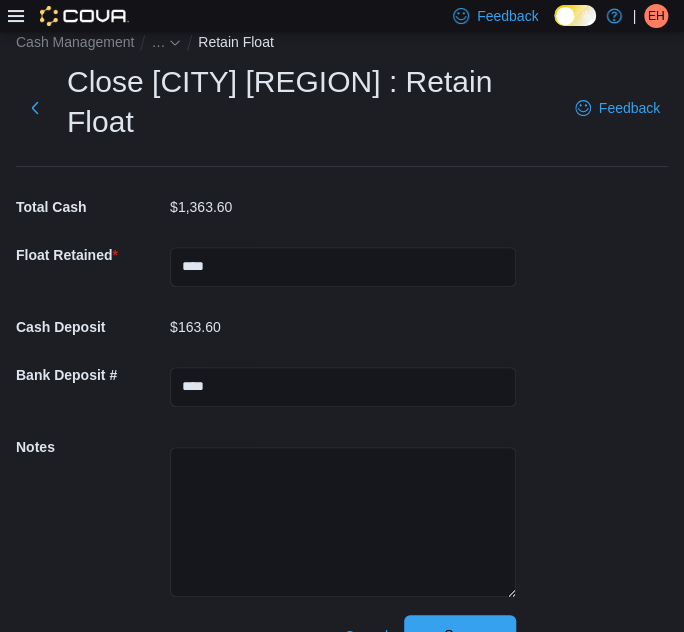 click on "Save" at bounding box center (460, 635) 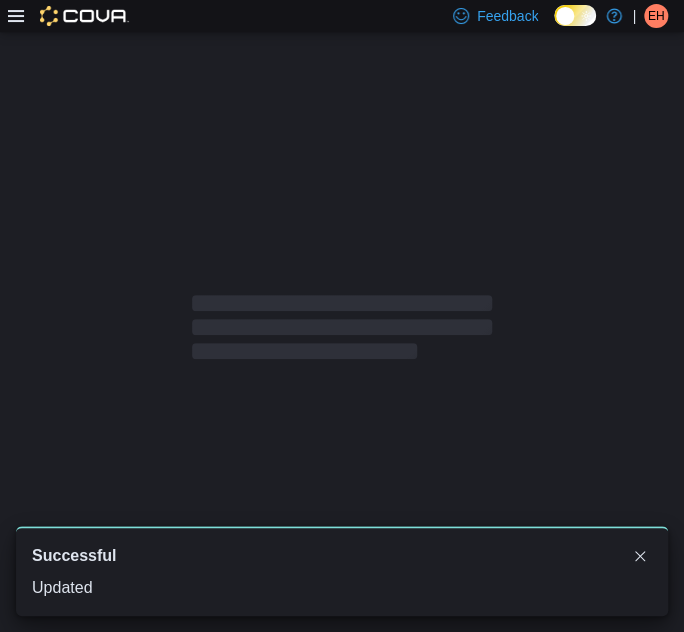 scroll, scrollTop: 1, scrollLeft: 0, axis: vertical 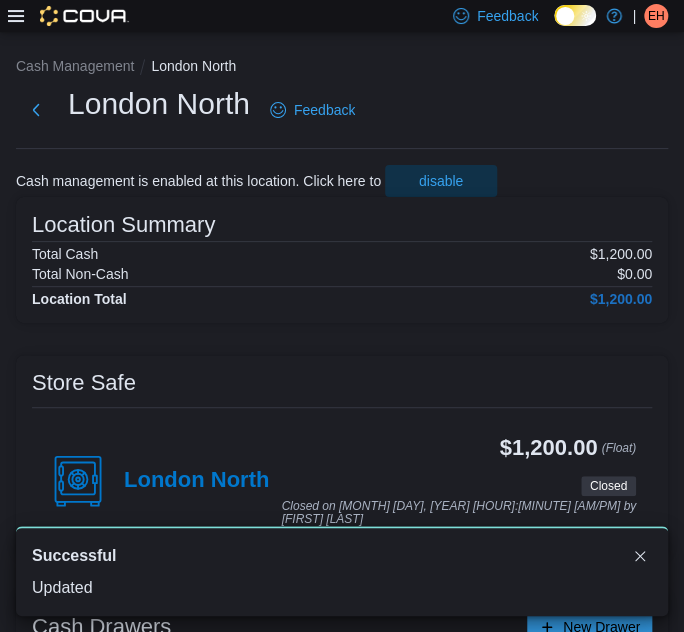 click on "EH" at bounding box center (656, 16) 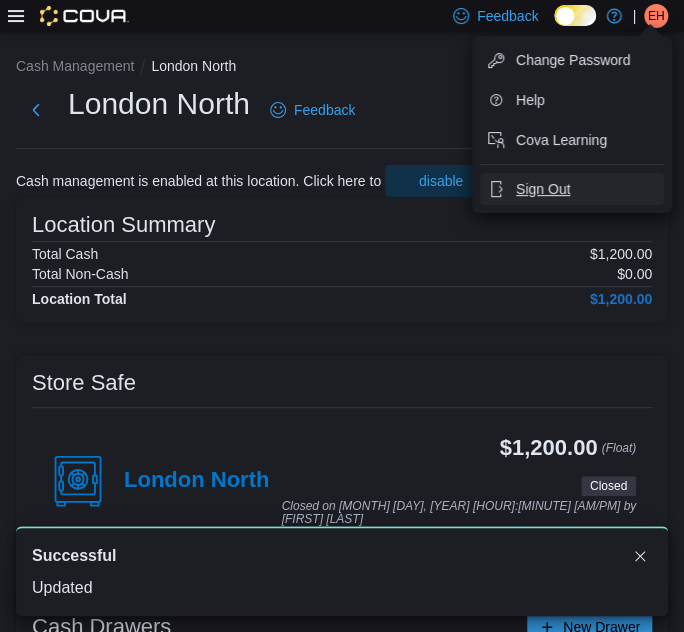 click on "Sign Out" at bounding box center [543, 189] 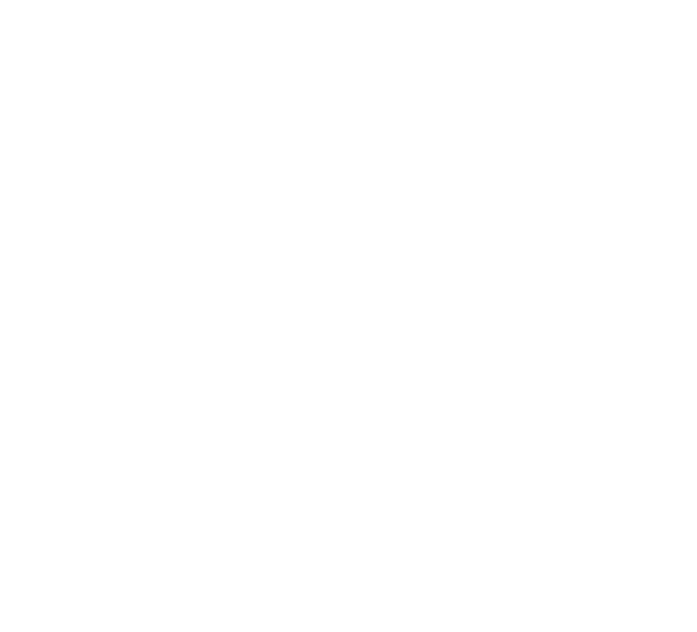 scroll, scrollTop: 0, scrollLeft: 0, axis: both 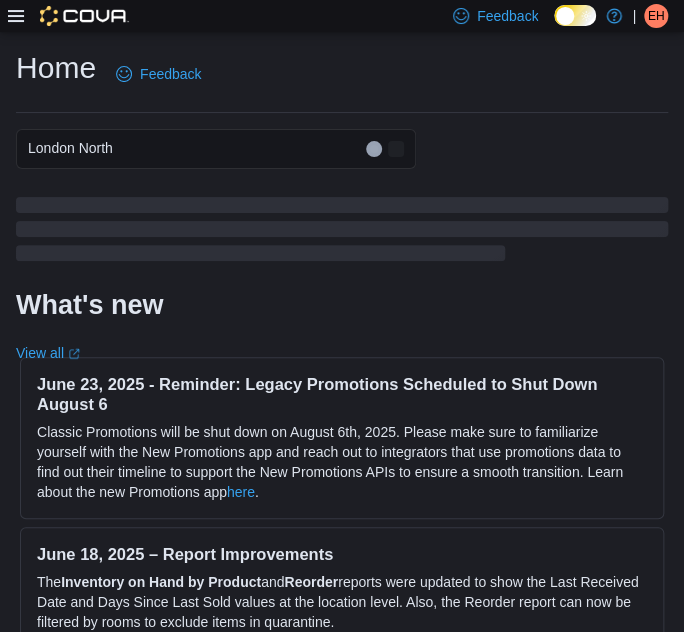 click on "EH" at bounding box center (656, 16) 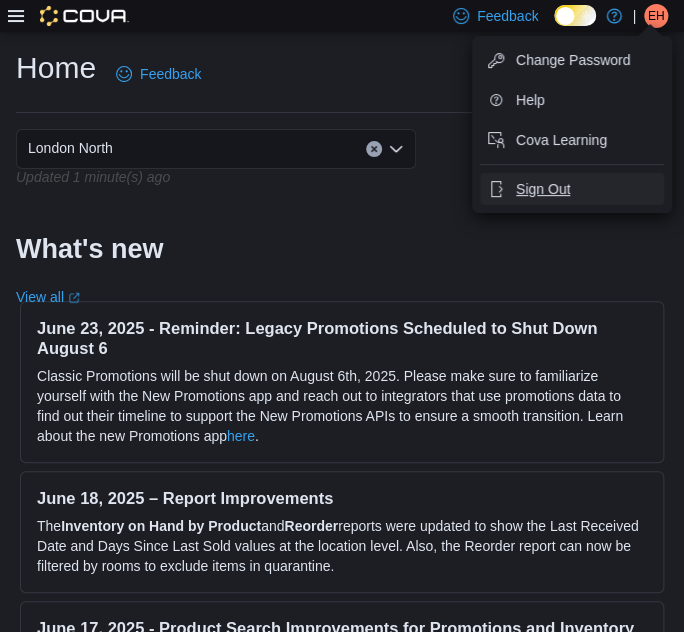 click on "Sign Out" at bounding box center (543, 189) 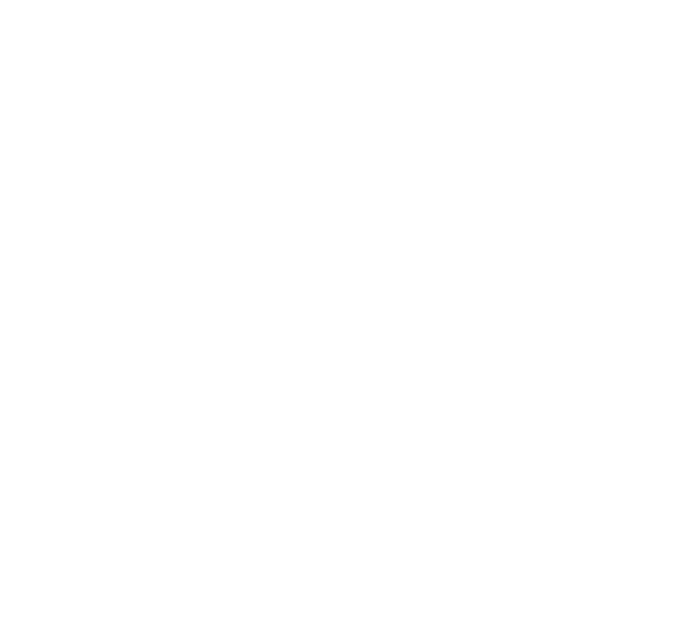 scroll, scrollTop: 0, scrollLeft: 0, axis: both 